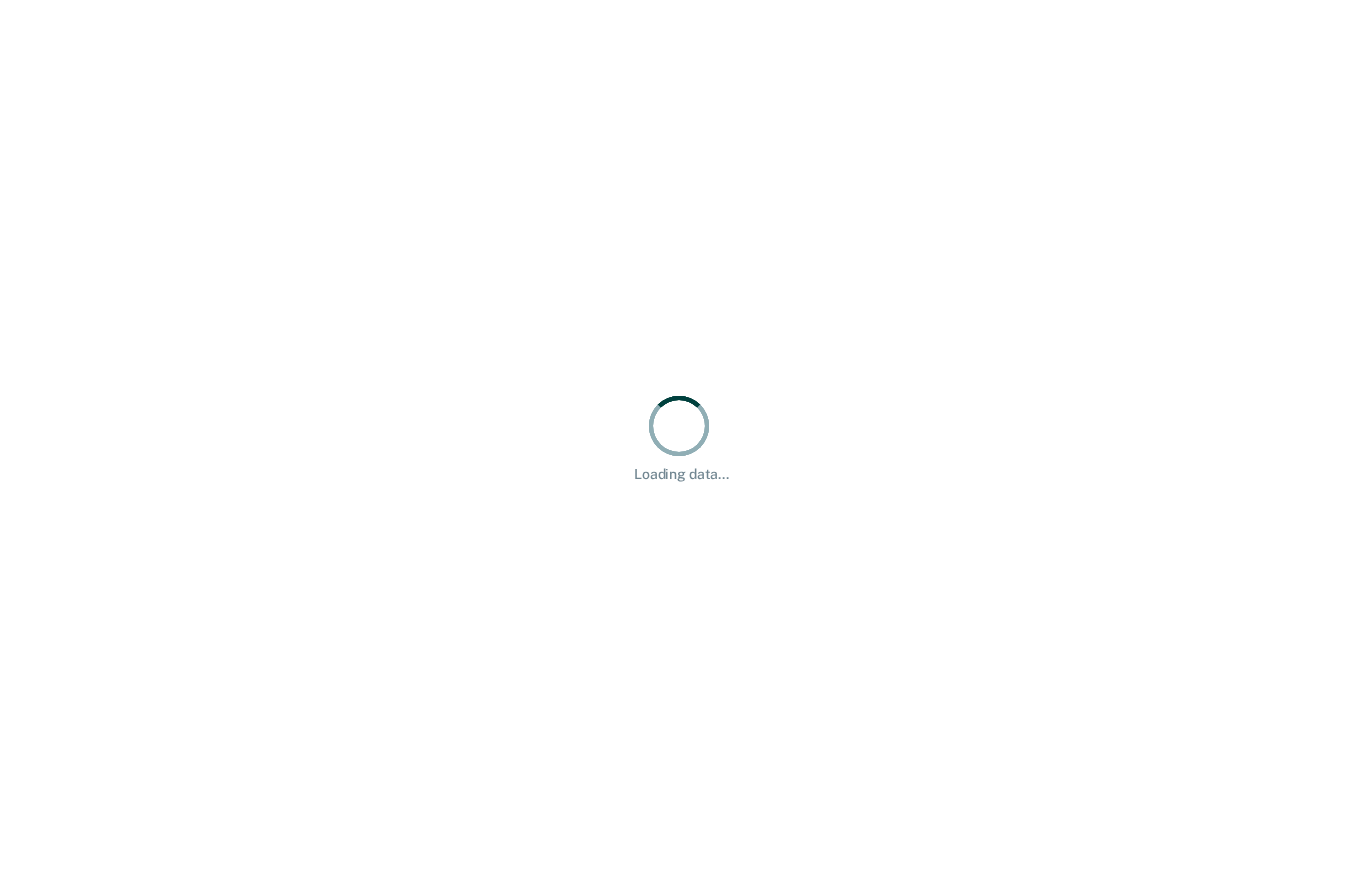 scroll, scrollTop: 0, scrollLeft: 0, axis: both 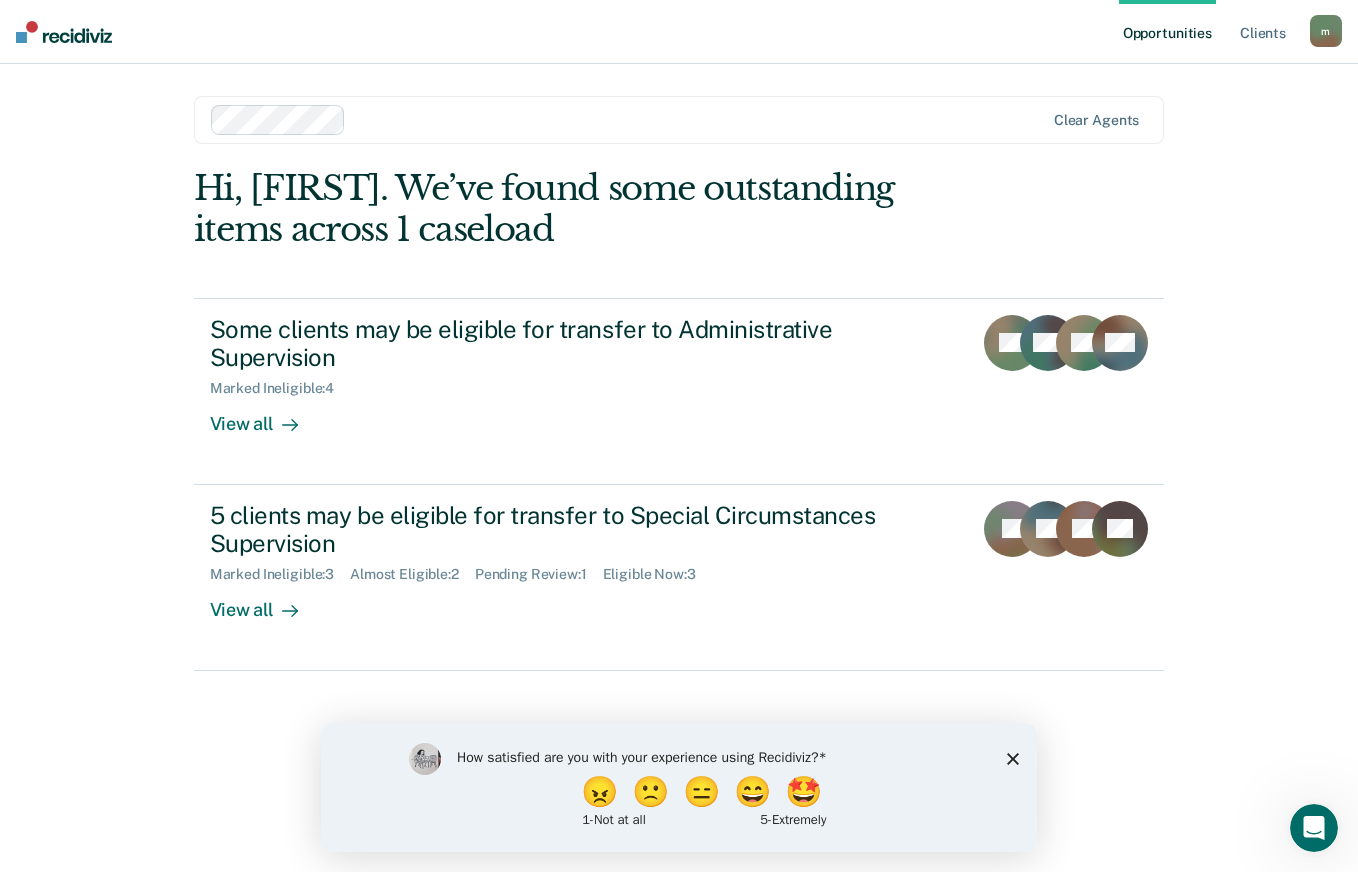 click 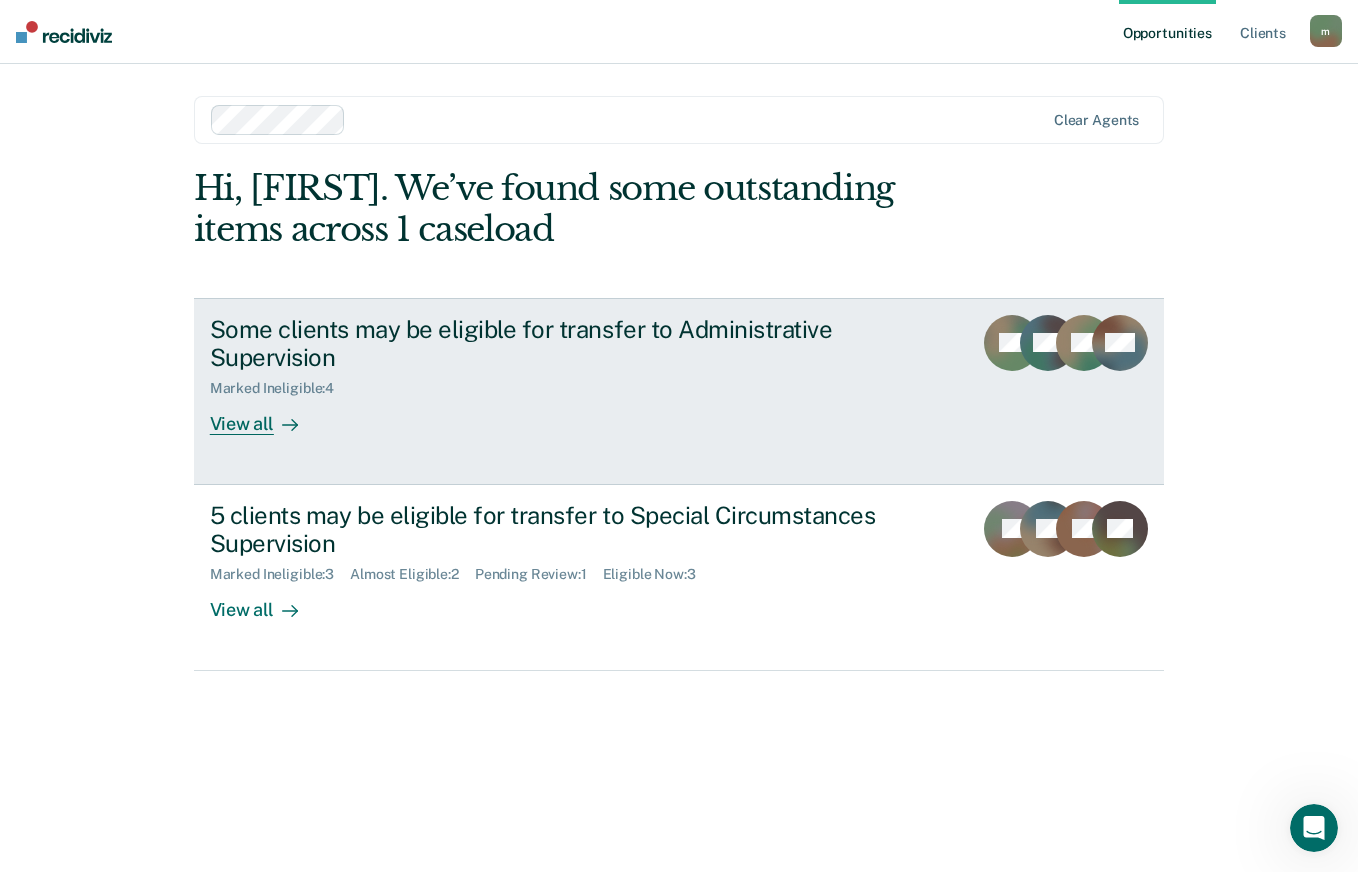 click on "View all" at bounding box center [266, 416] 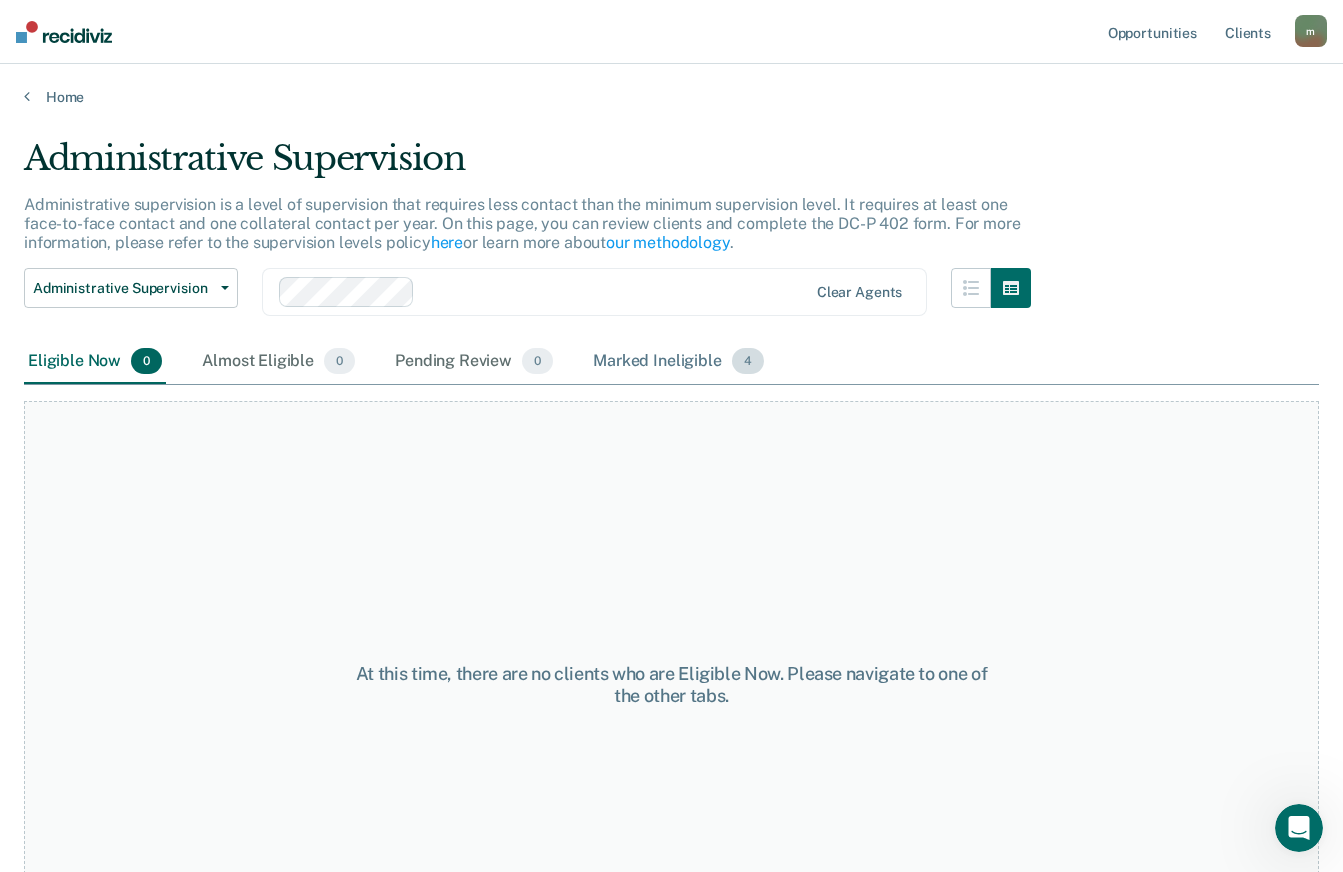 click on "Marked Ineligible 4" at bounding box center [678, 362] 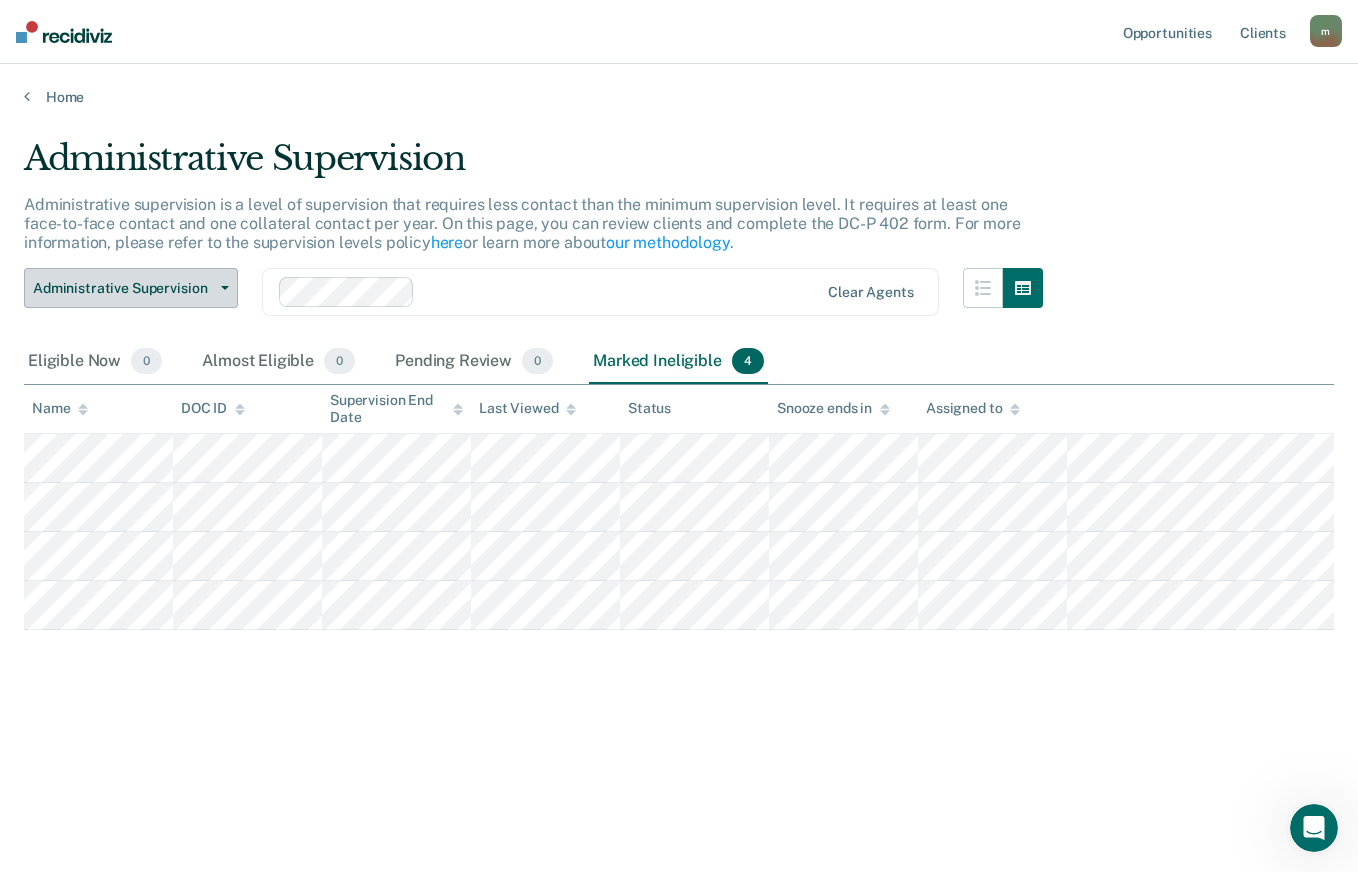 click on "Administrative Supervision" at bounding box center (131, 288) 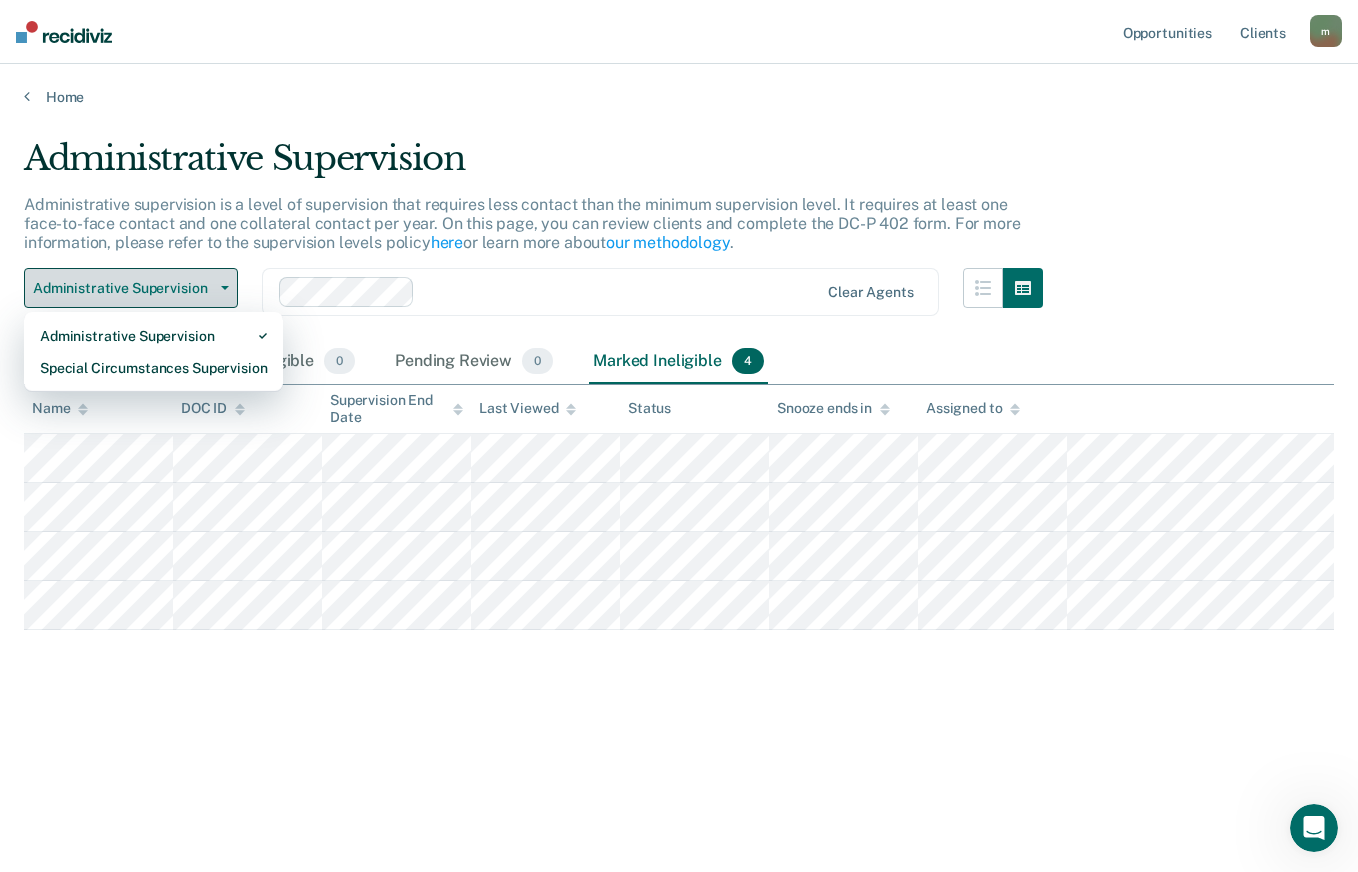 click on "Special Circumstances Supervision" at bounding box center [153, 368] 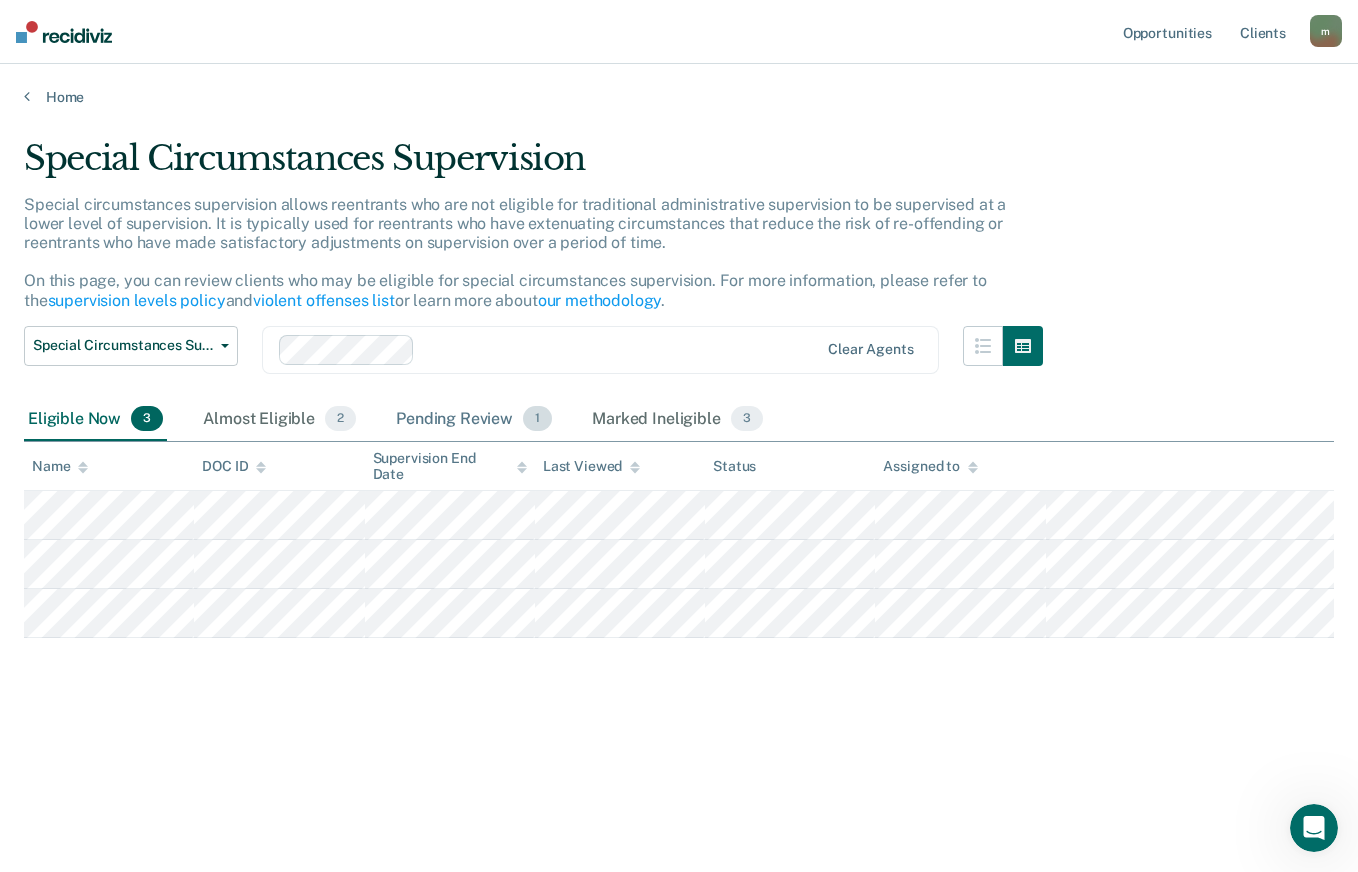 click on "Pending Review 1" at bounding box center (474, 420) 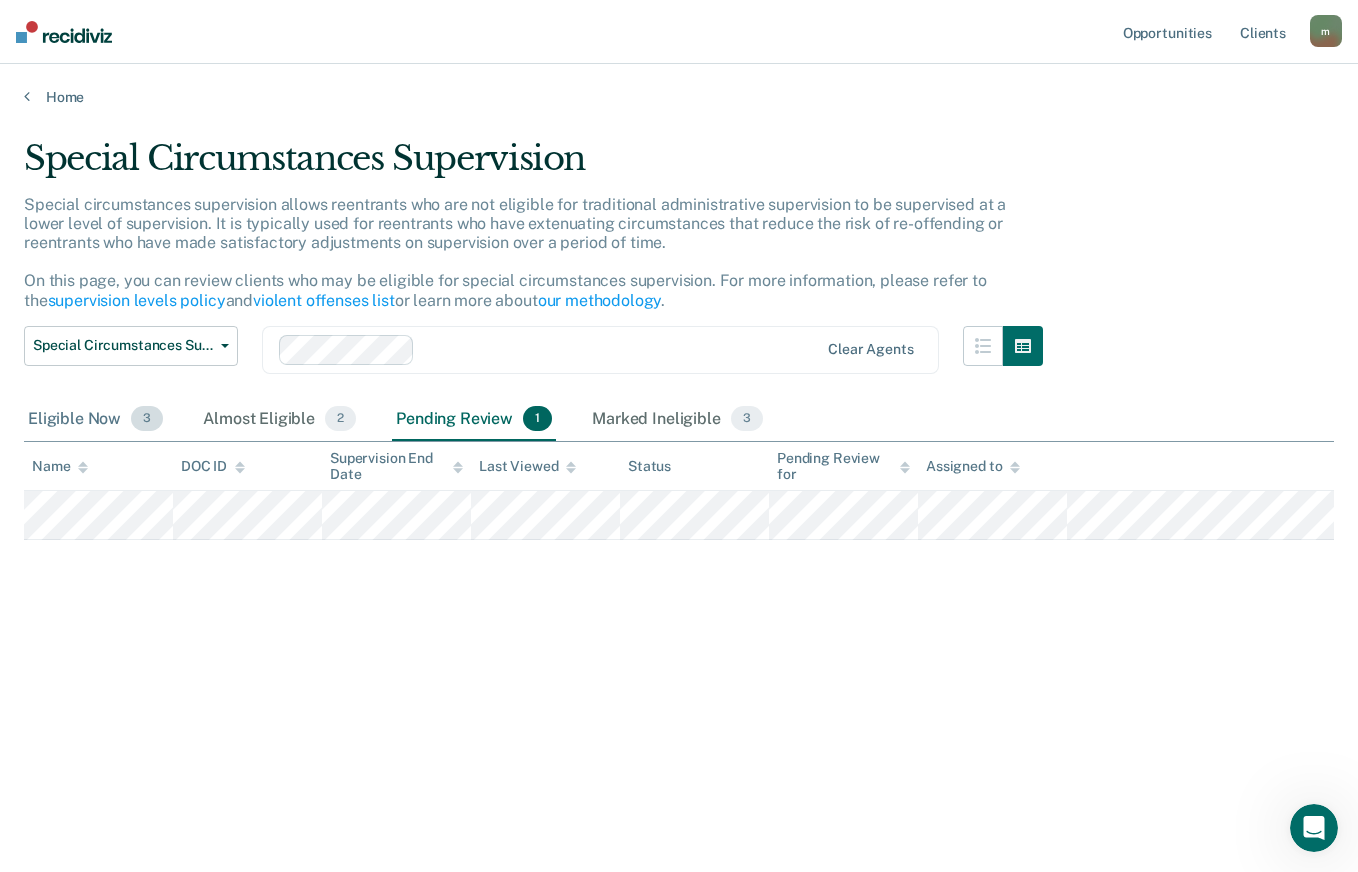 click on "Eligible Now 3" at bounding box center [95, 420] 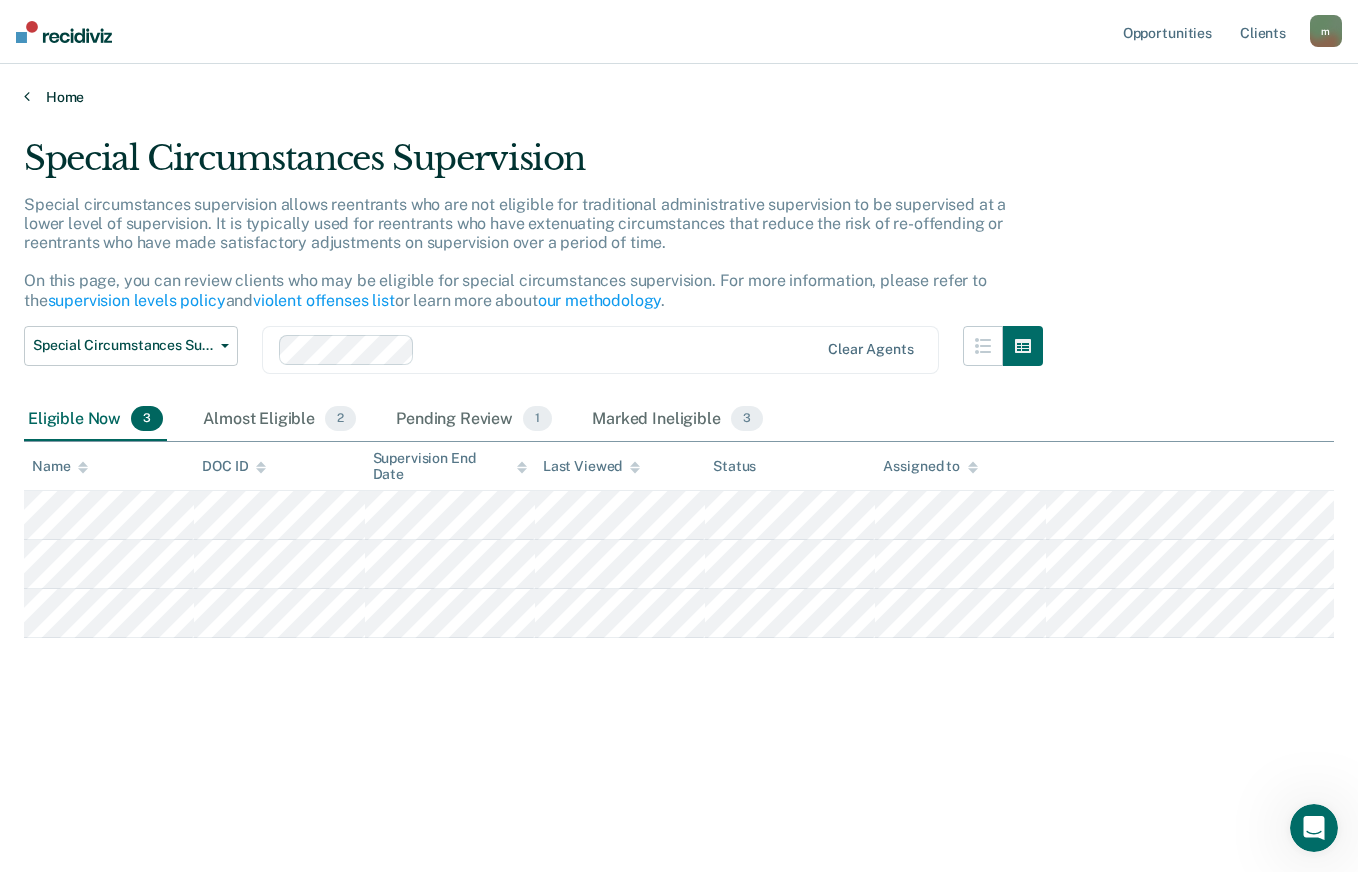 click on "Home" at bounding box center (679, 97) 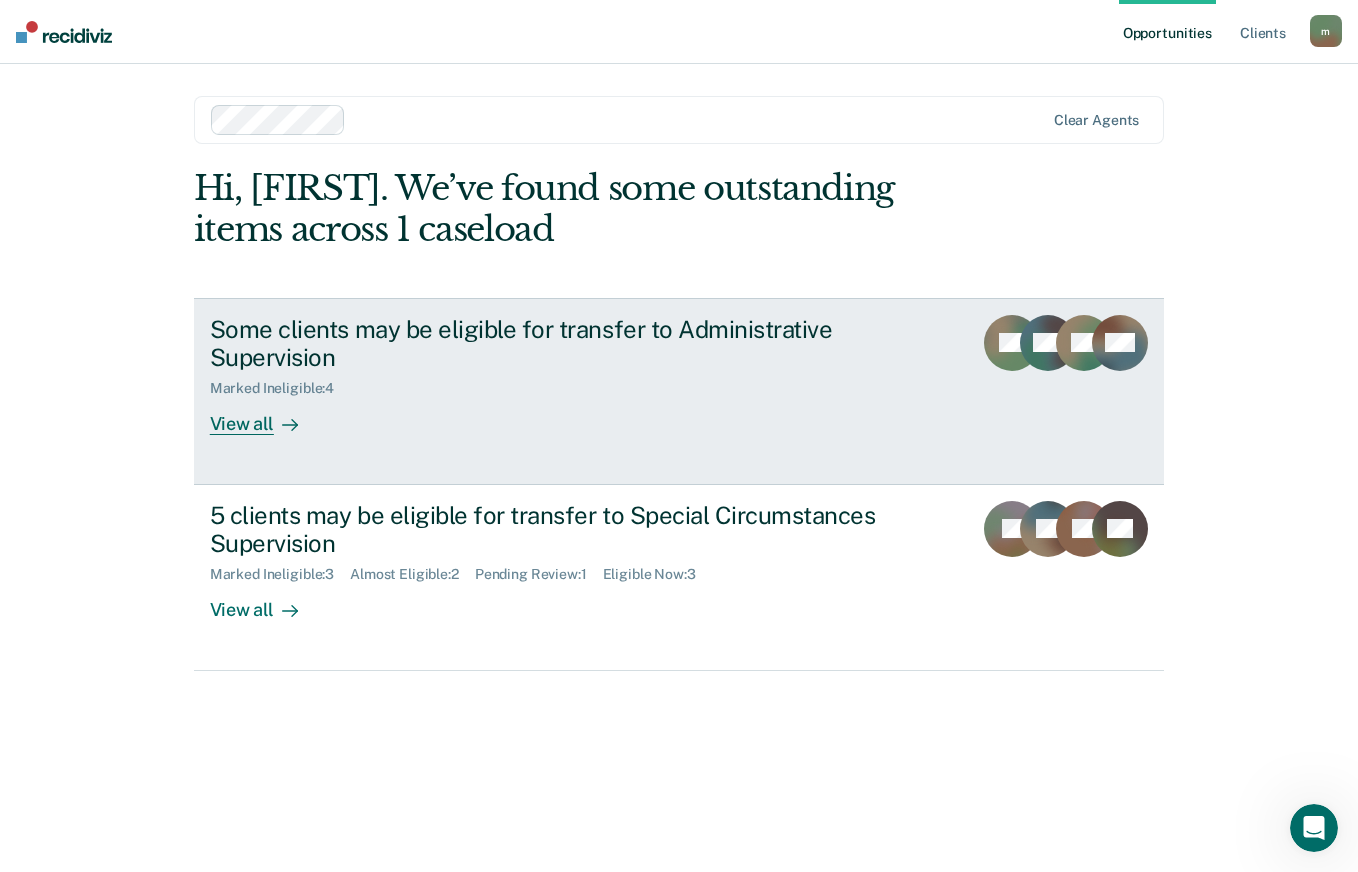 click on "View all" at bounding box center [266, 416] 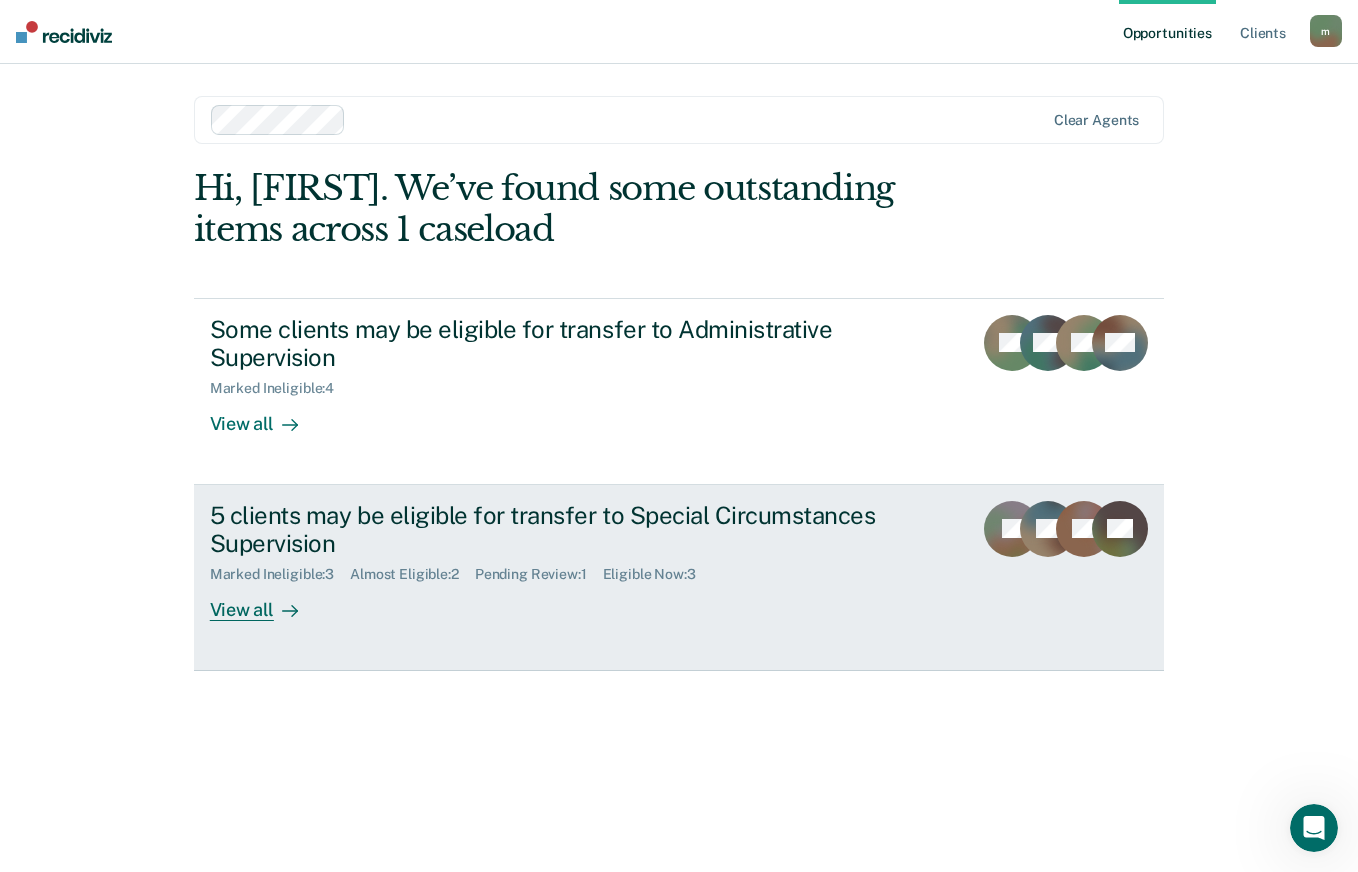click on "View all" at bounding box center (266, 602) 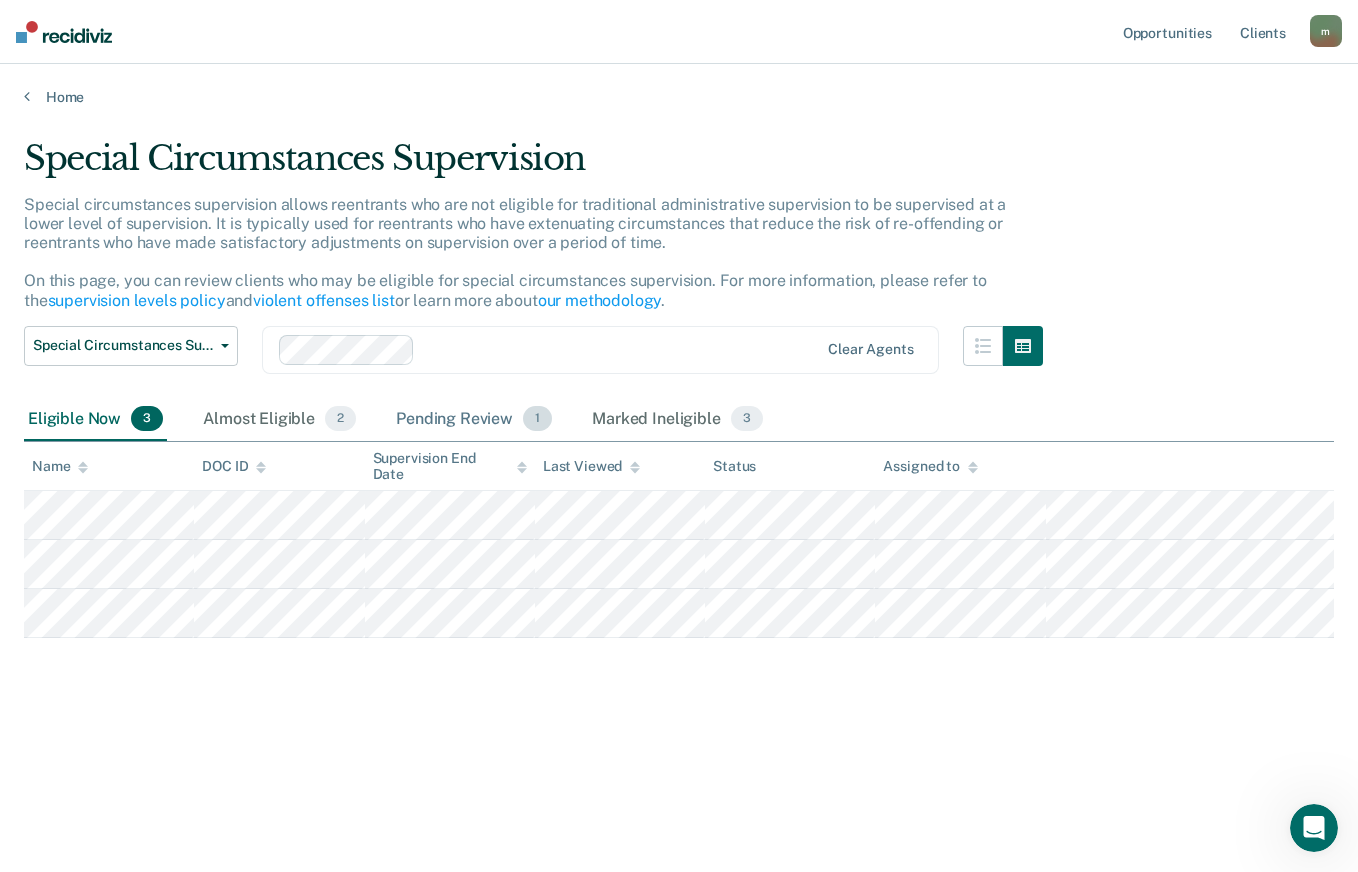 click on "Pending Review 1" at bounding box center [474, 420] 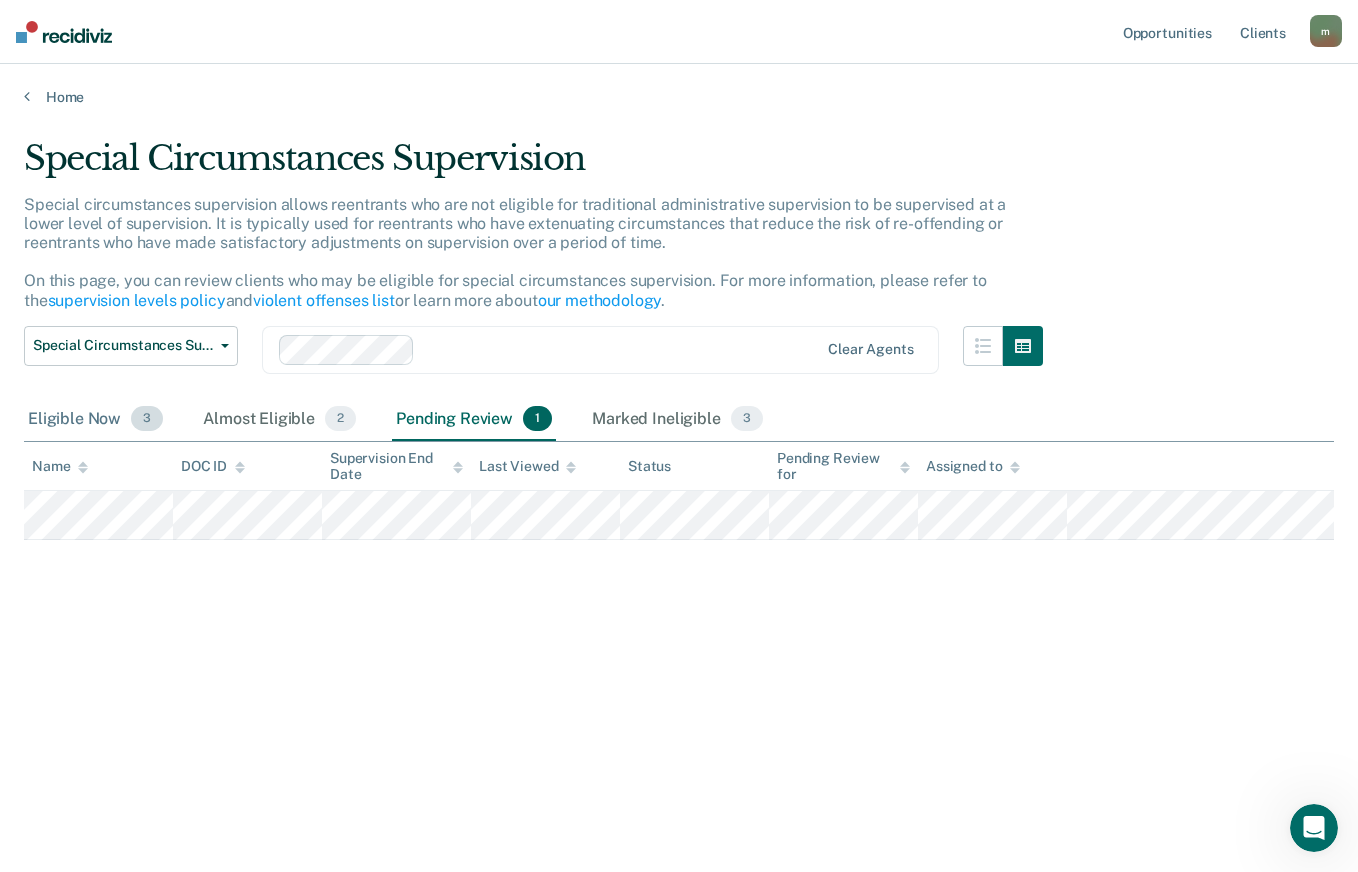 click on "Eligible Now 3" at bounding box center (95, 420) 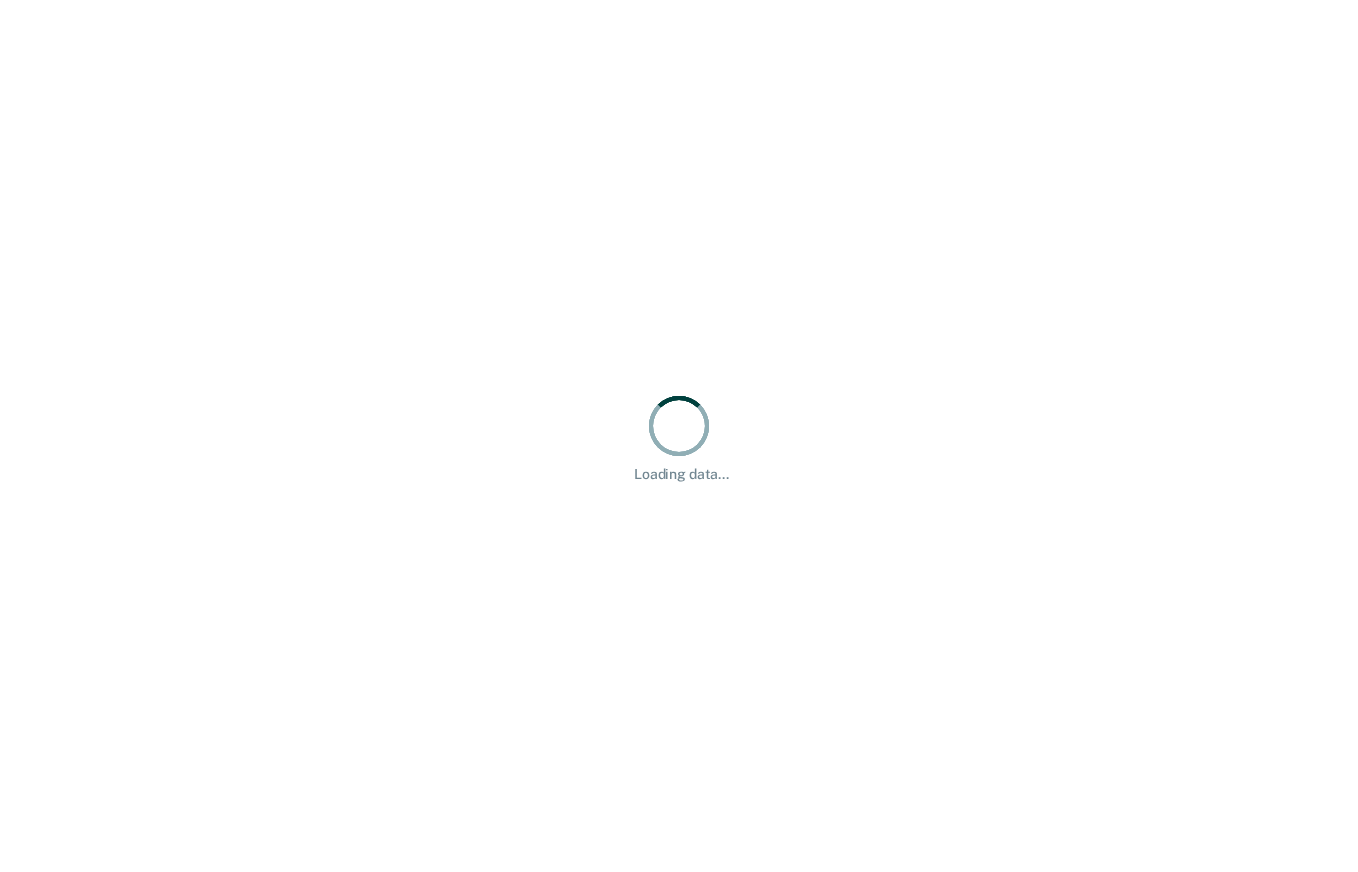 scroll, scrollTop: 0, scrollLeft: 0, axis: both 